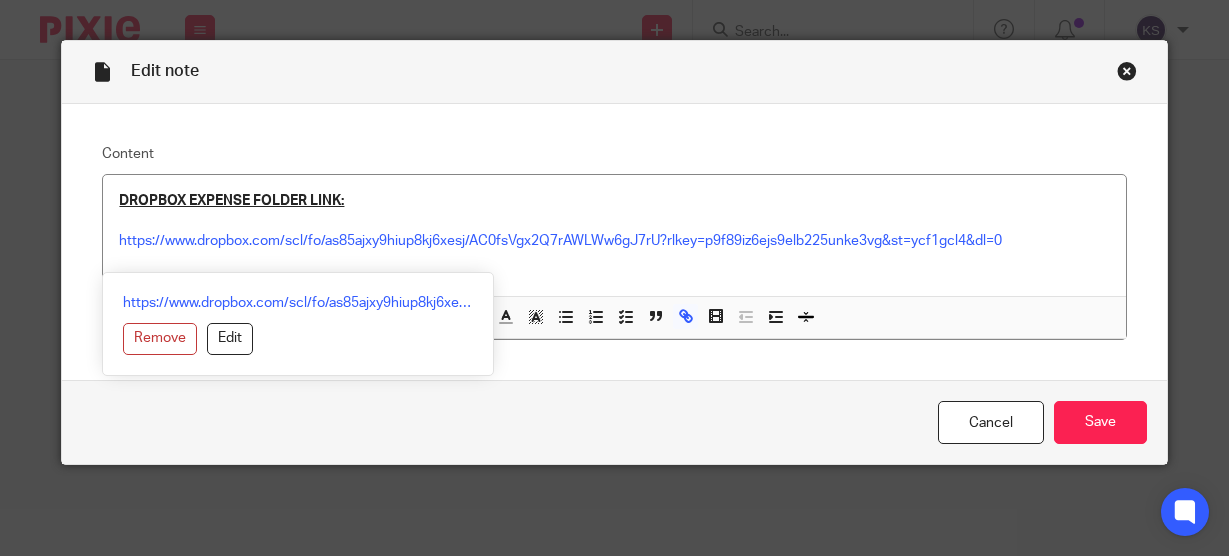 scroll, scrollTop: 0, scrollLeft: 0, axis: both 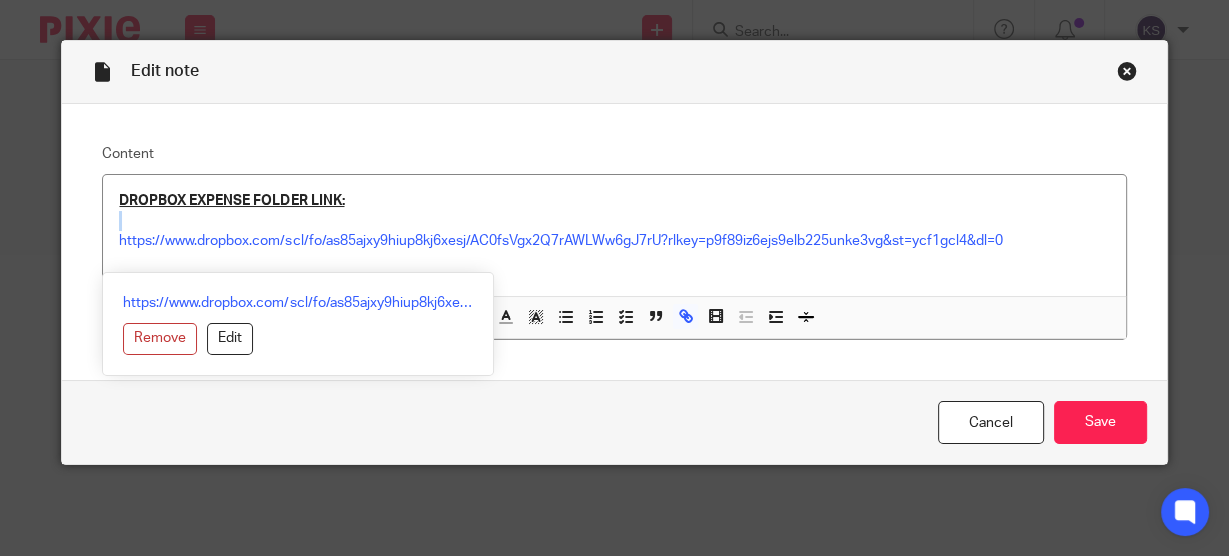 click at bounding box center [1127, 71] 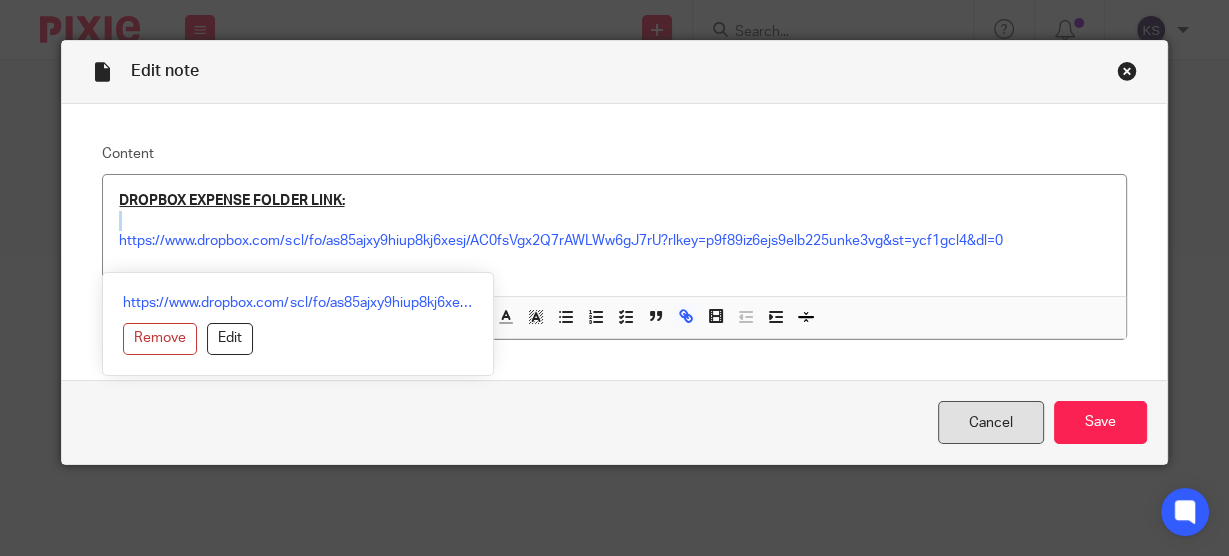 click on "Cancel" at bounding box center (991, 422) 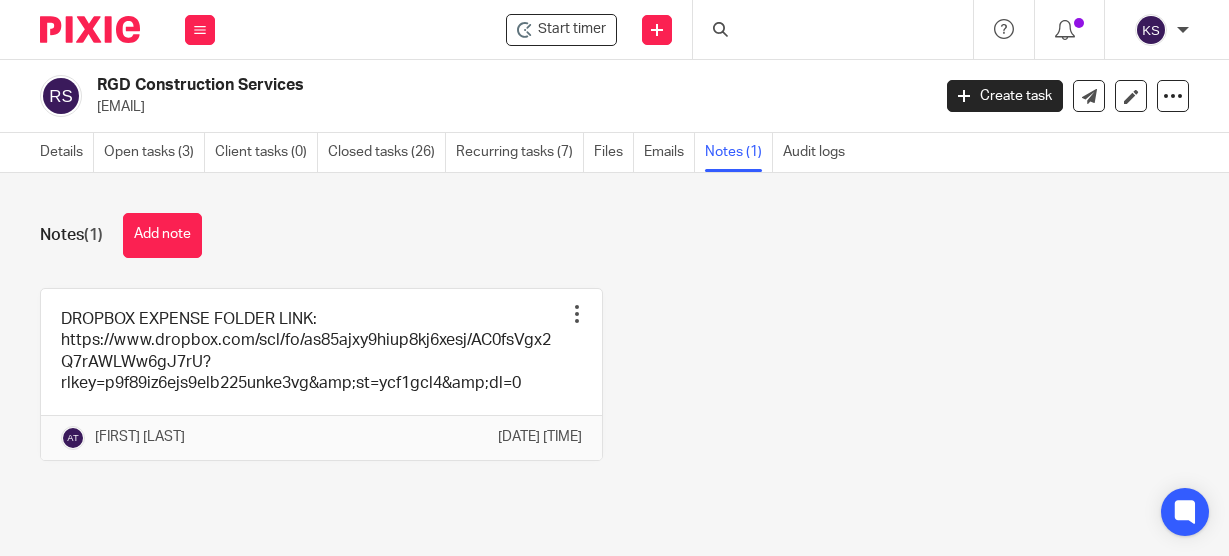 scroll, scrollTop: 0, scrollLeft: 0, axis: both 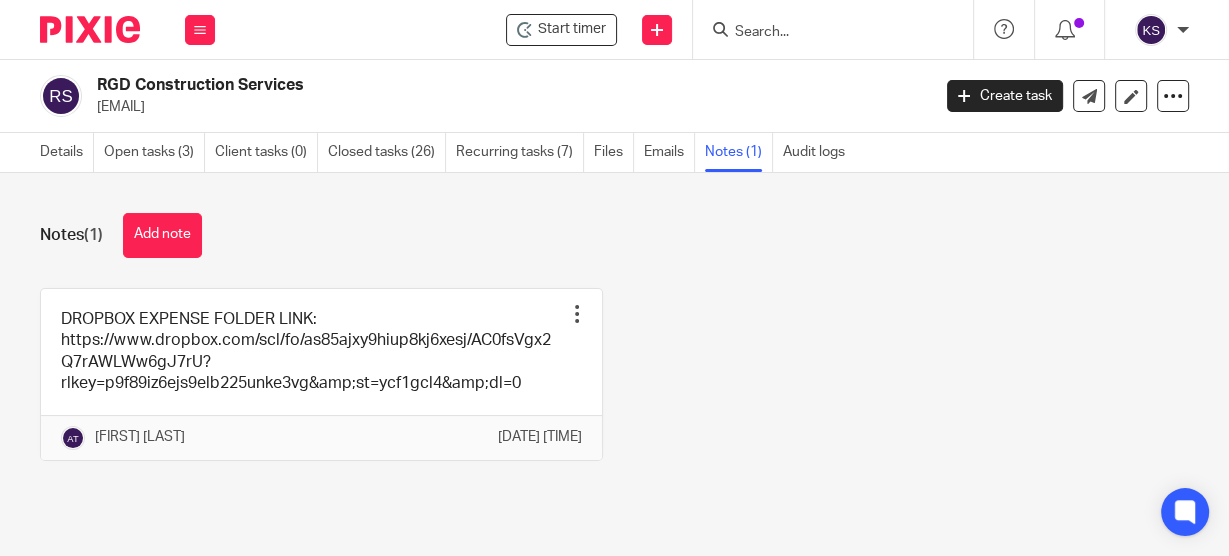 click at bounding box center (823, 33) 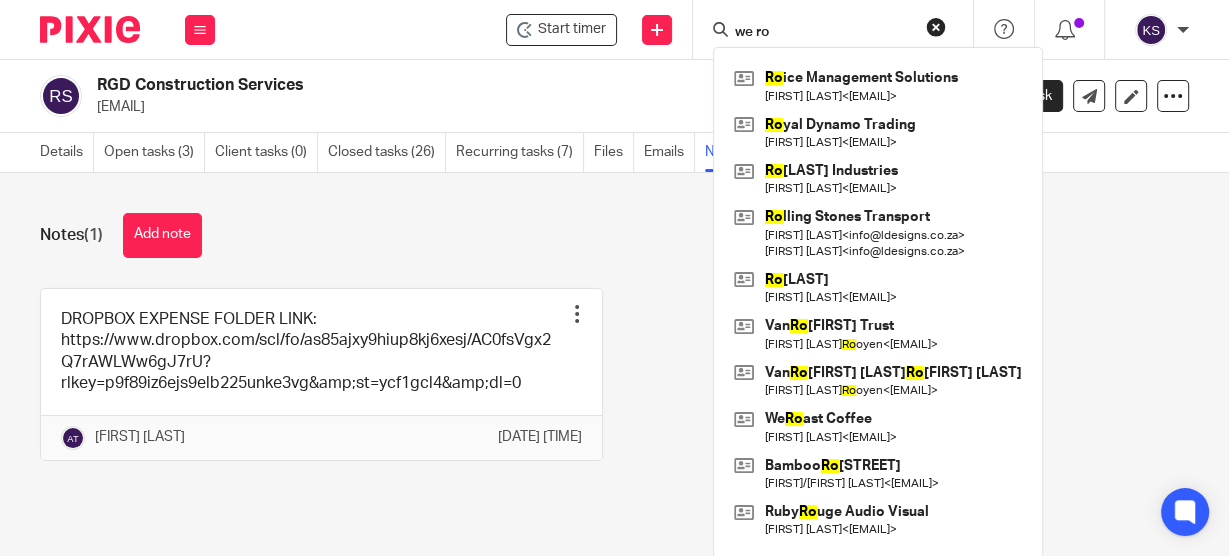 drag, startPoint x: 817, startPoint y: 36, endPoint x: 698, endPoint y: 12, distance: 121.39605 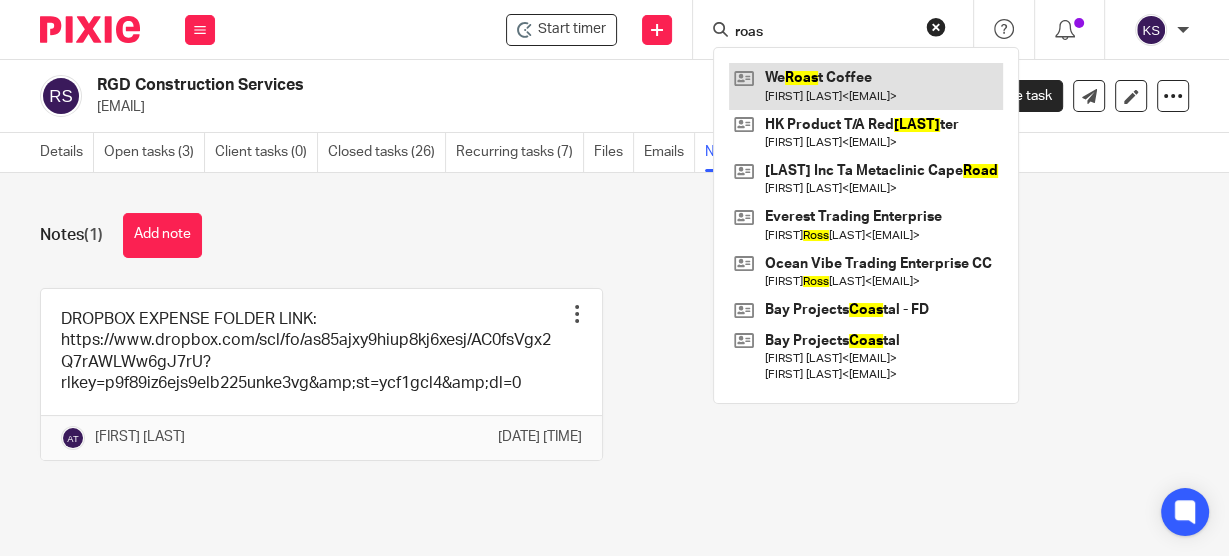 type on "roas" 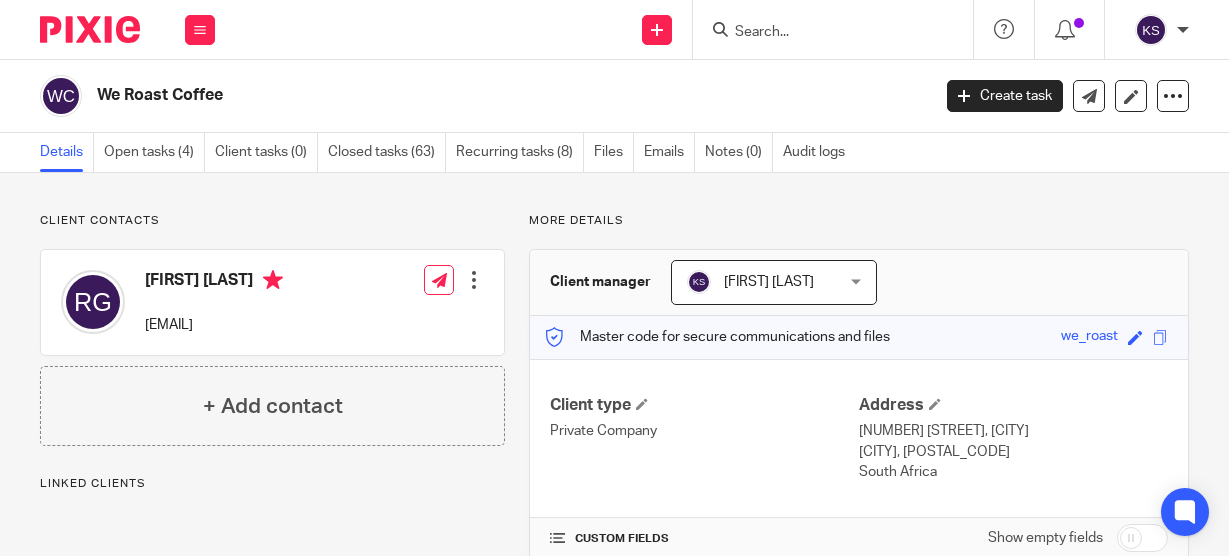 scroll, scrollTop: 0, scrollLeft: 0, axis: both 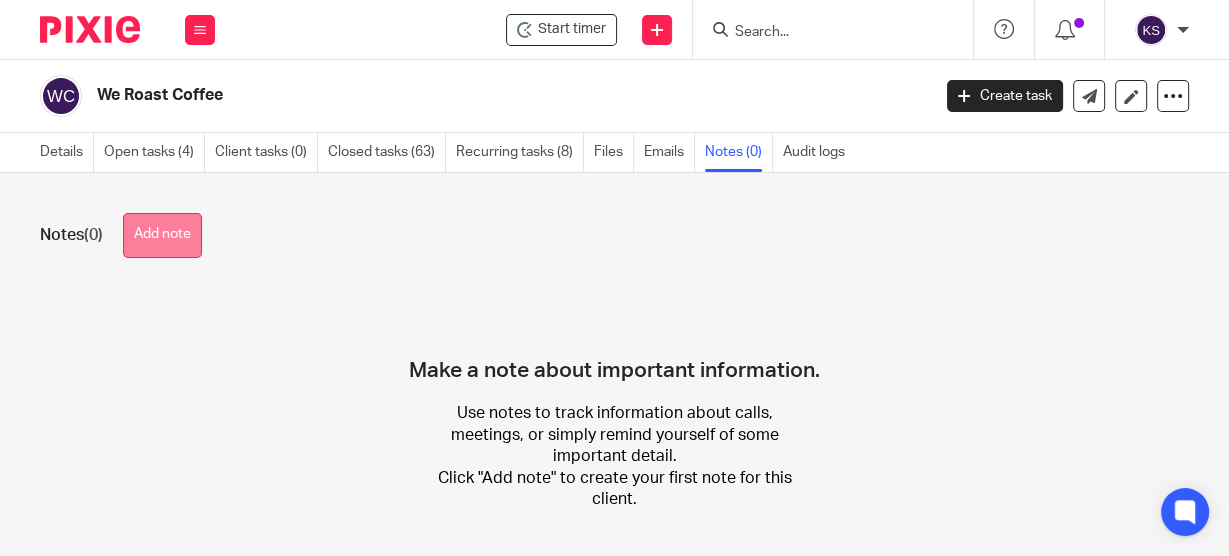 click on "Add note" at bounding box center (162, 235) 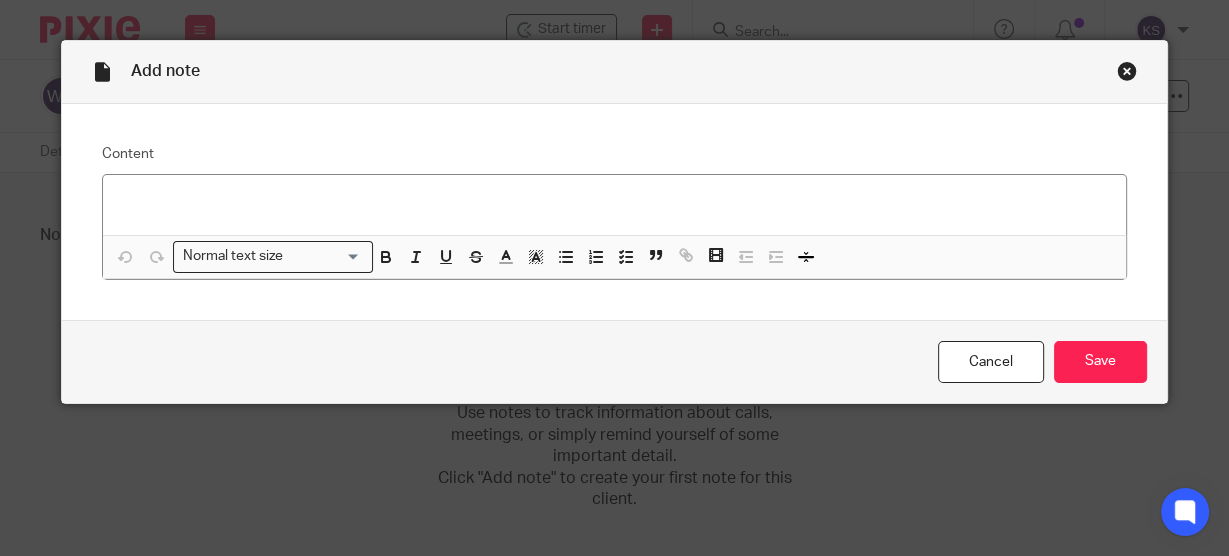 click at bounding box center [614, 205] 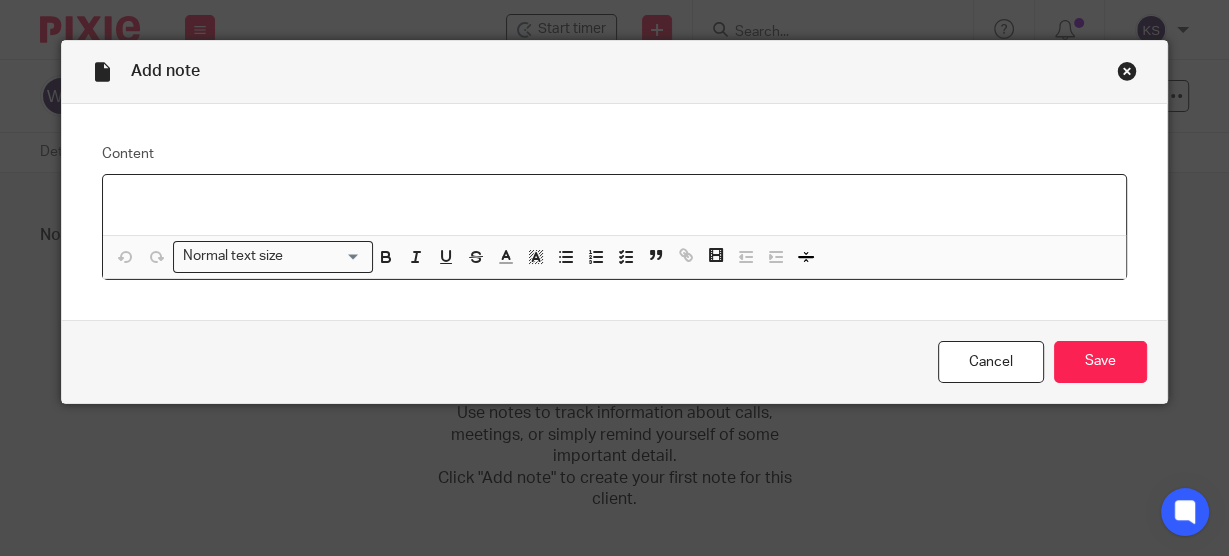 type 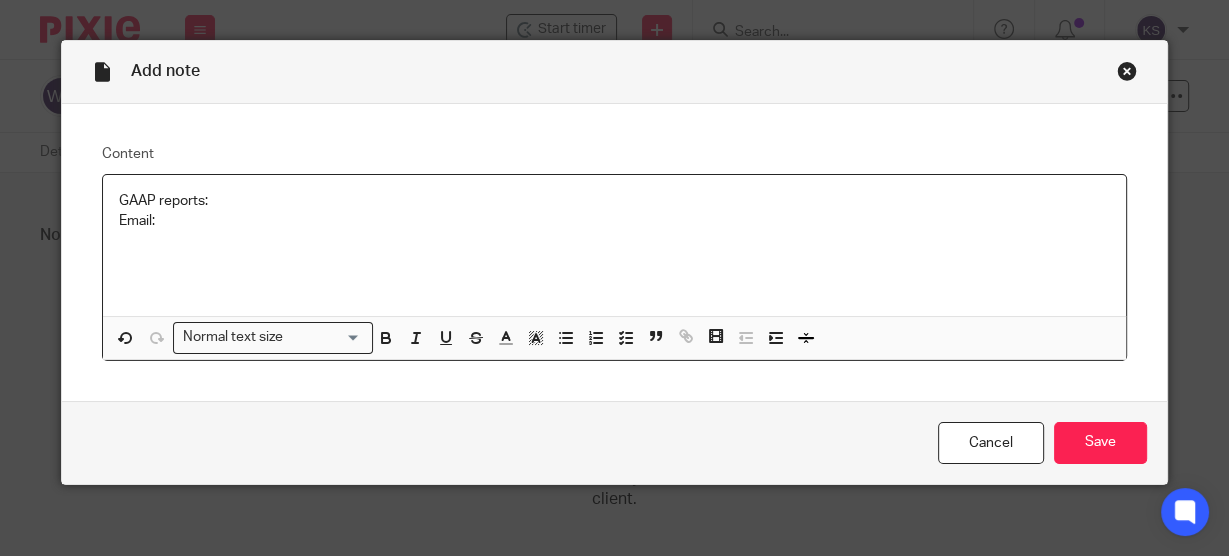 click on "GAAP reports: Email:" at bounding box center [614, 241] 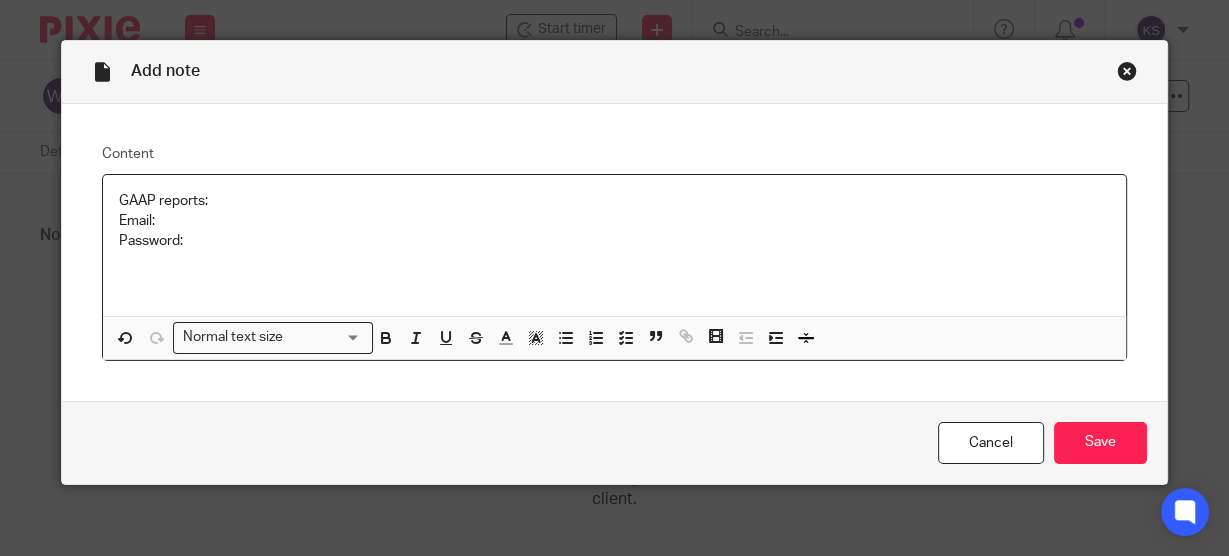 click on "GAAP reports: Email: Password:" at bounding box center [614, 241] 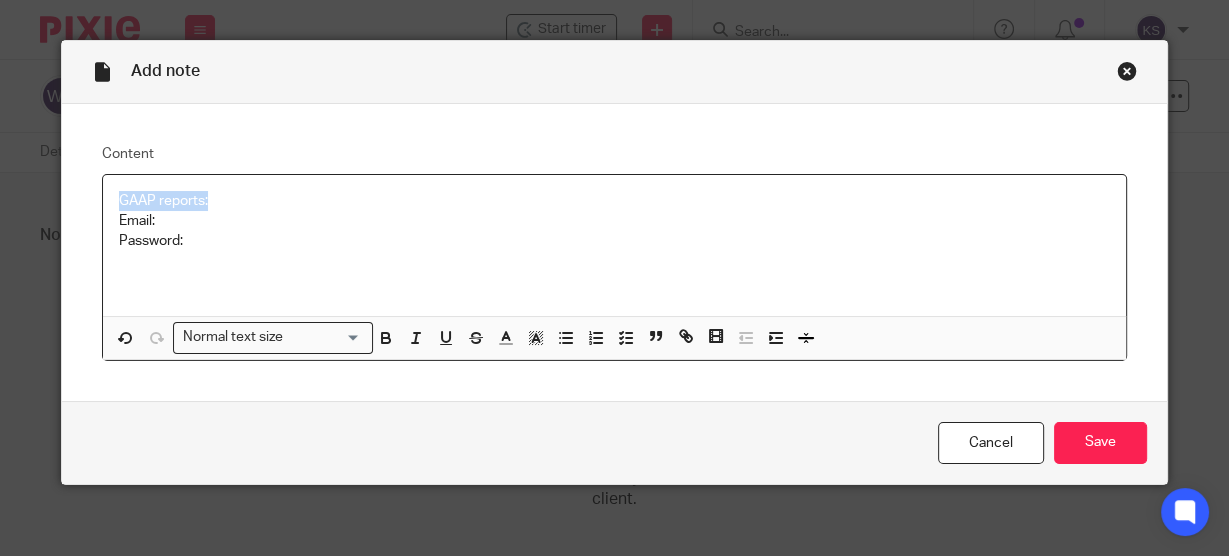 drag, startPoint x: 212, startPoint y: 202, endPoint x: 103, endPoint y: 194, distance: 109.29318 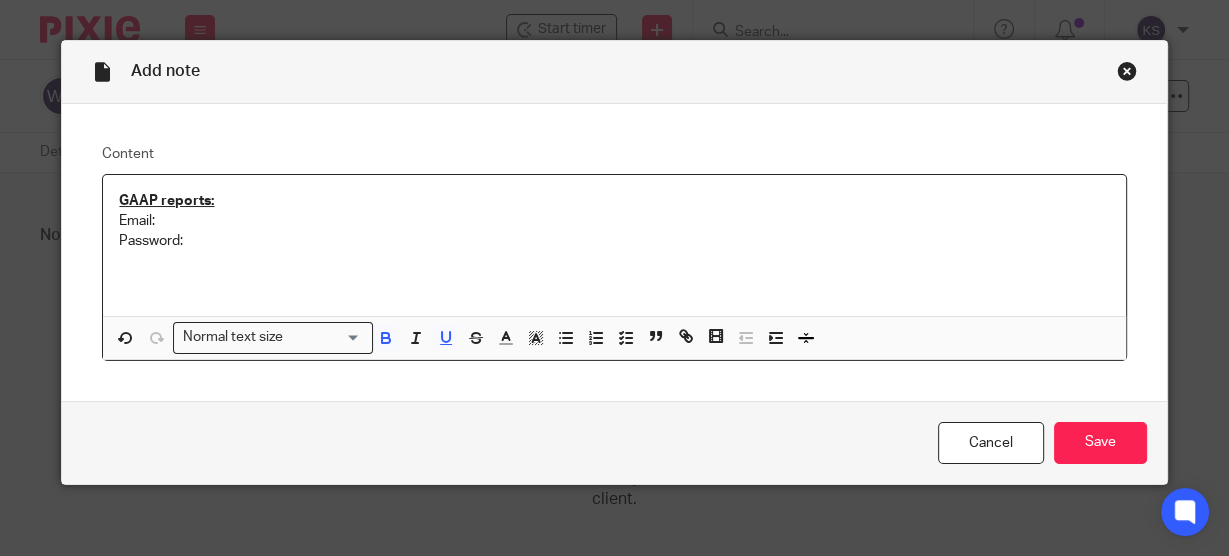 click on "GAAP reports: Email: Password:" at bounding box center (614, 241) 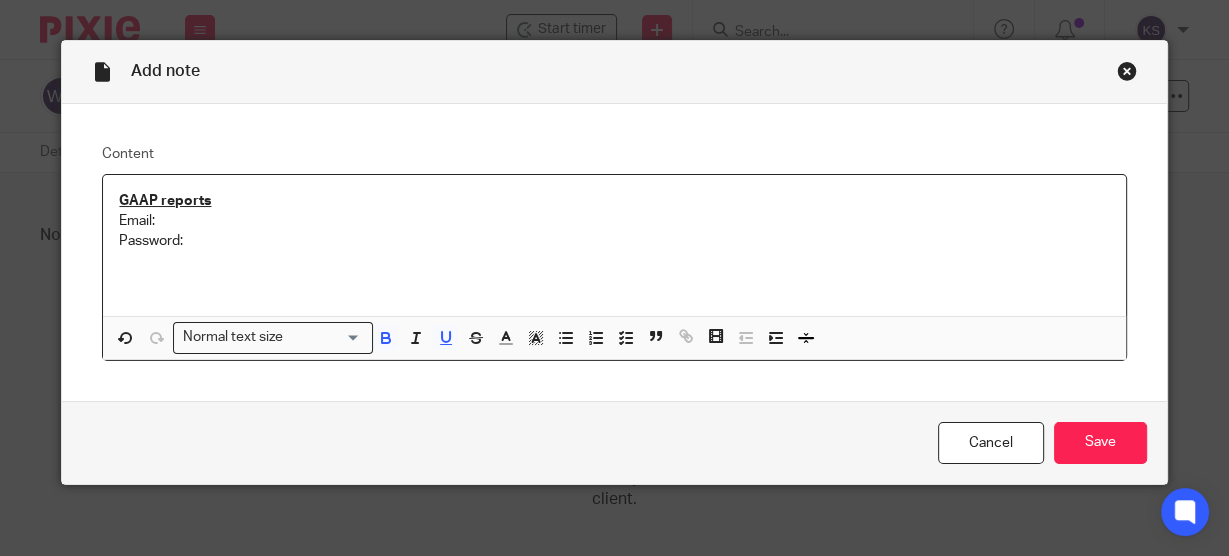 click on "GAAP reports Email: Password:" at bounding box center (614, 241) 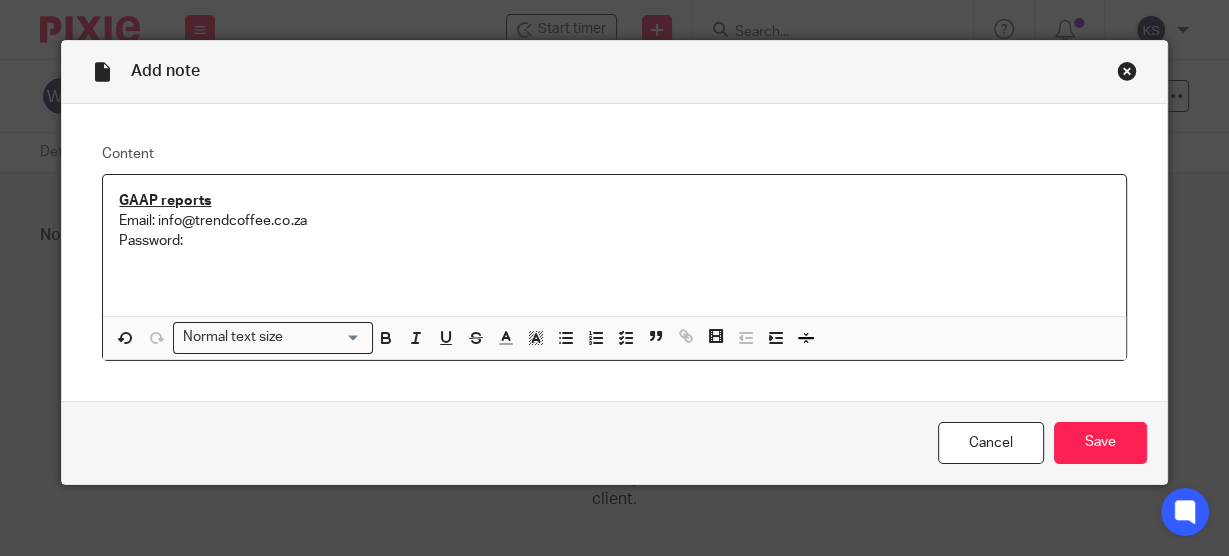 click on "GAAP reports Email: info@trendcoffee.co.za Password:" at bounding box center (614, 241) 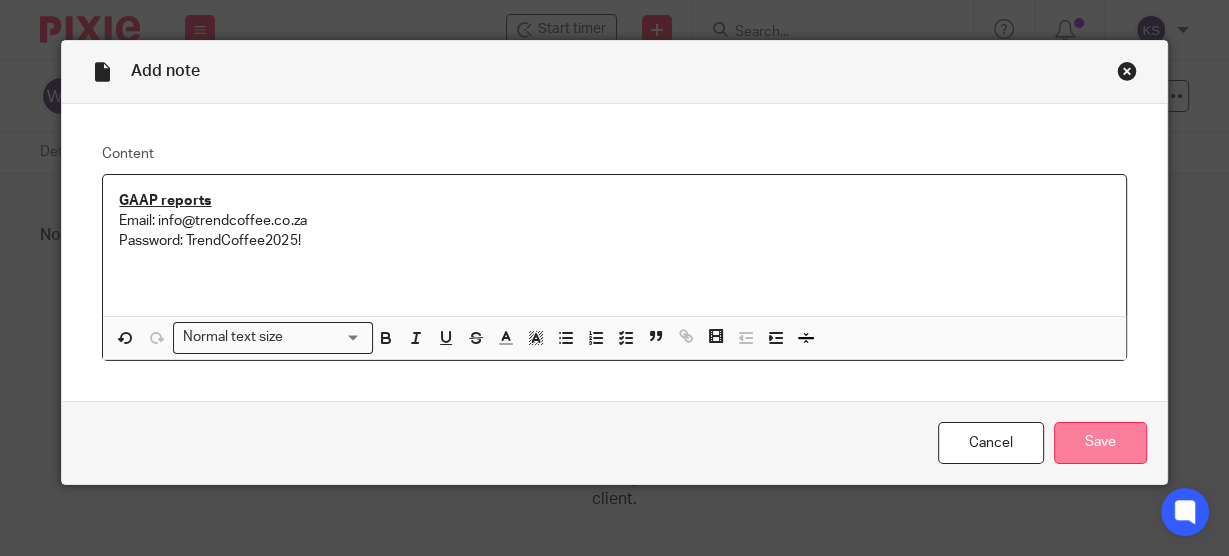 click on "Save" at bounding box center [1100, 443] 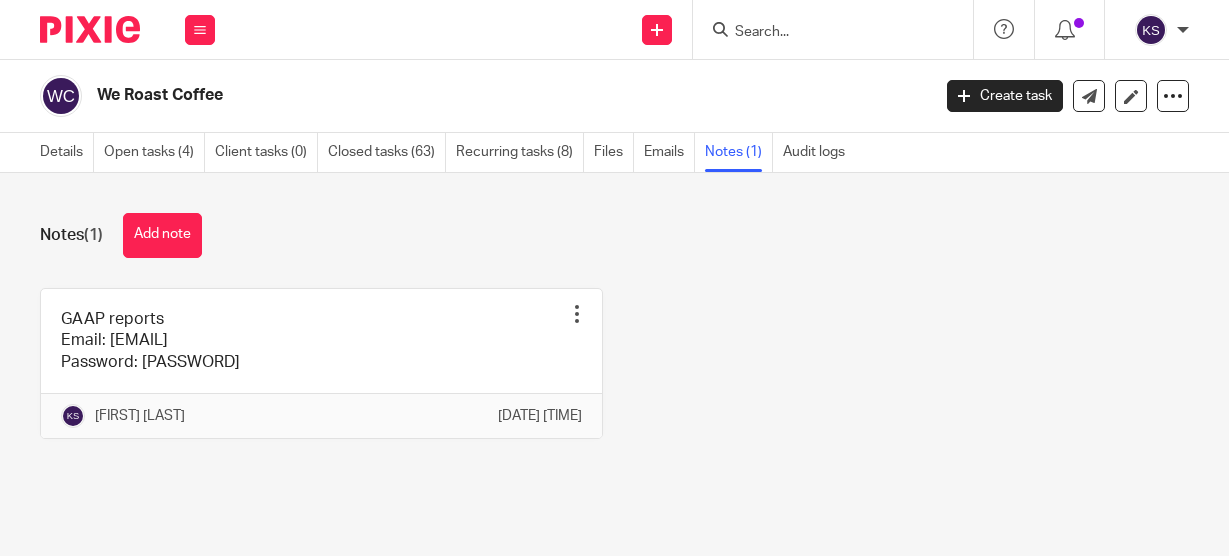 scroll, scrollTop: 0, scrollLeft: 0, axis: both 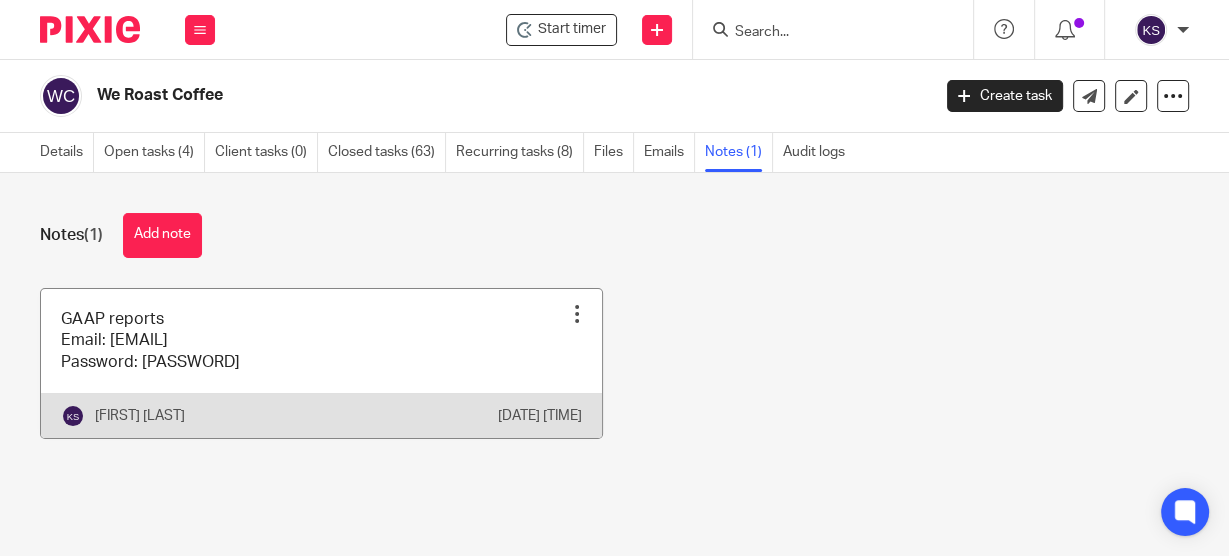 click at bounding box center [321, 363] 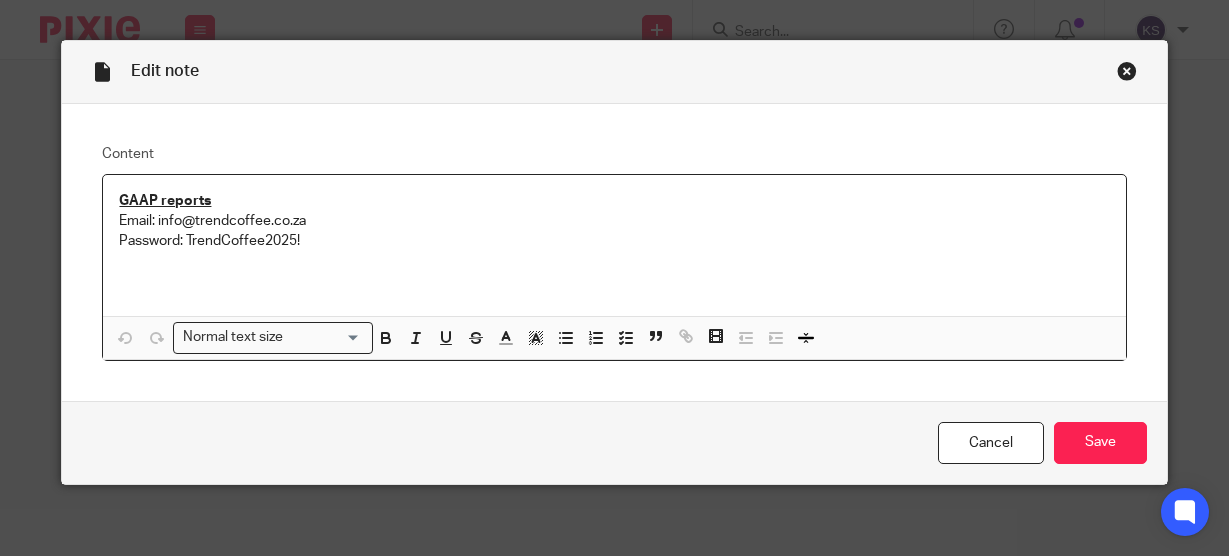 scroll, scrollTop: 0, scrollLeft: 0, axis: both 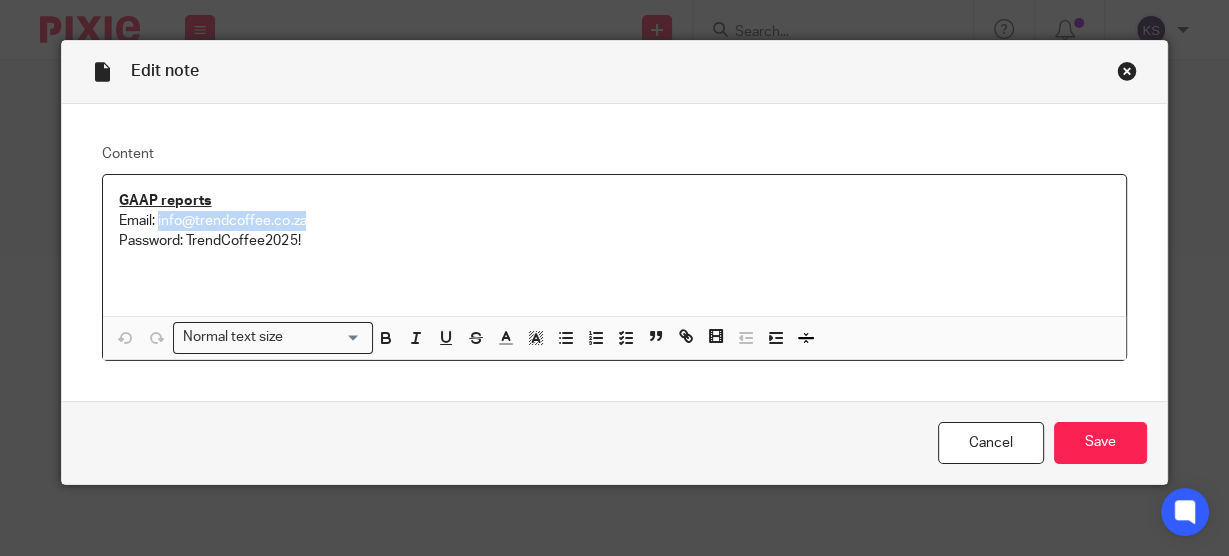 drag, startPoint x: 312, startPoint y: 223, endPoint x: 154, endPoint y: 220, distance: 158.02847 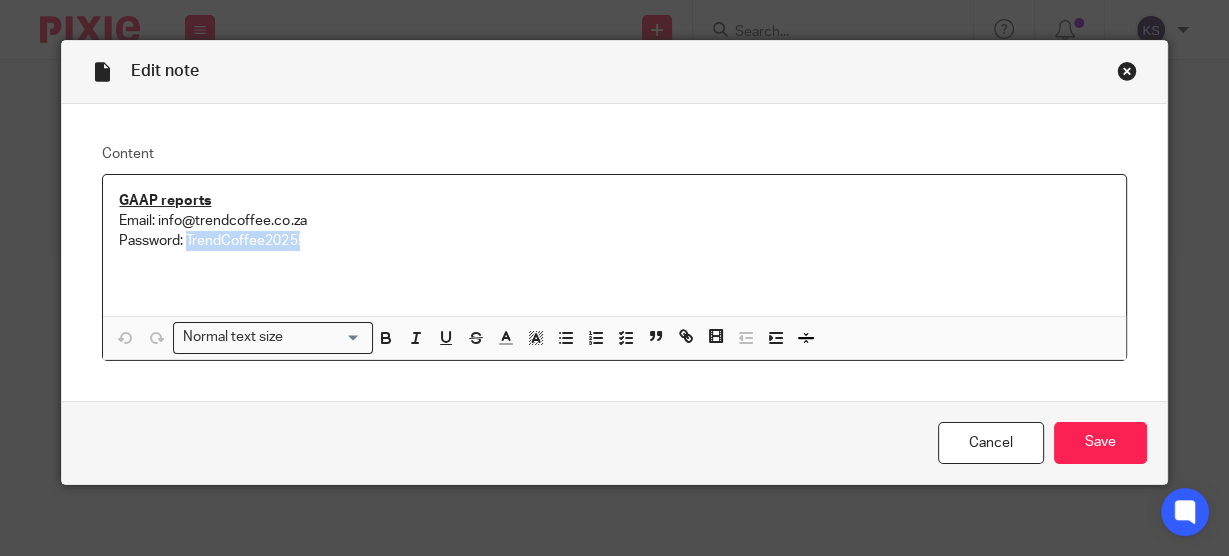 drag, startPoint x: 307, startPoint y: 242, endPoint x: 182, endPoint y: 247, distance: 125.09996 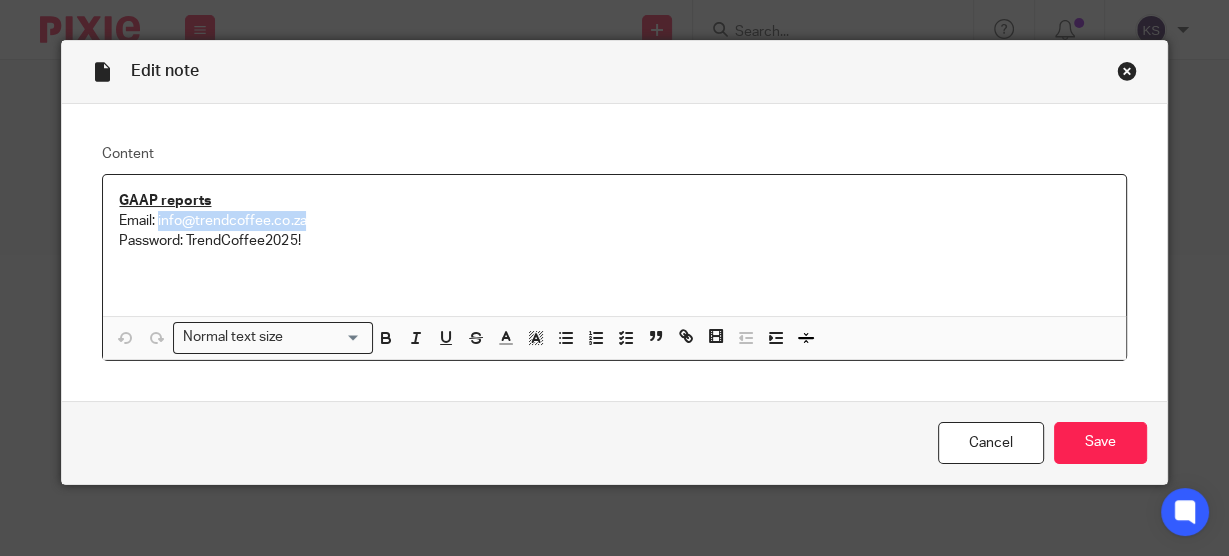 drag, startPoint x: 307, startPoint y: 219, endPoint x: 152, endPoint y: 221, distance: 155.01291 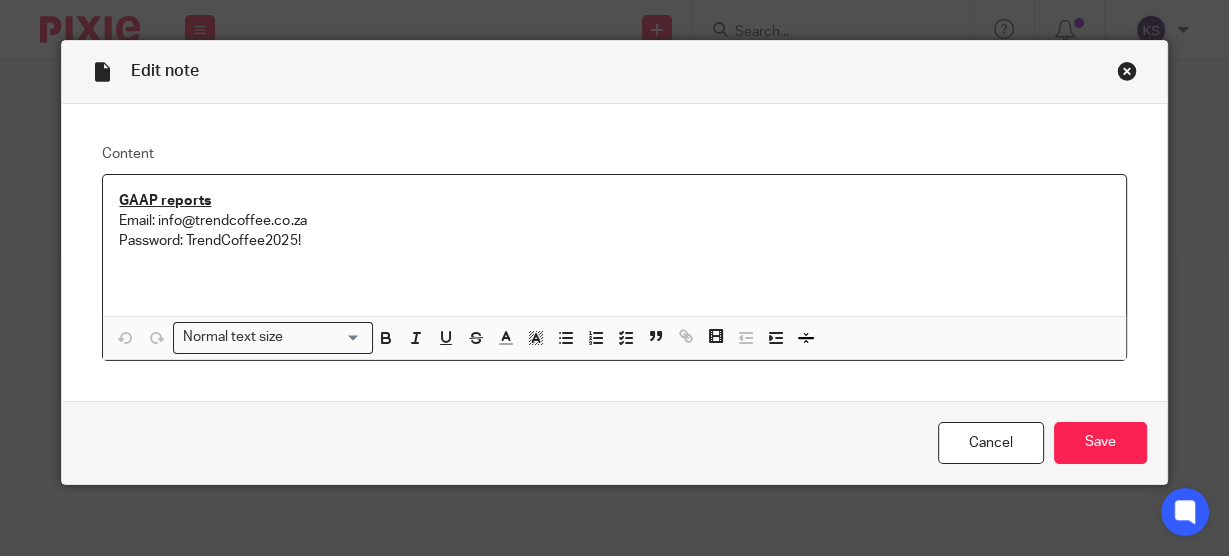 type 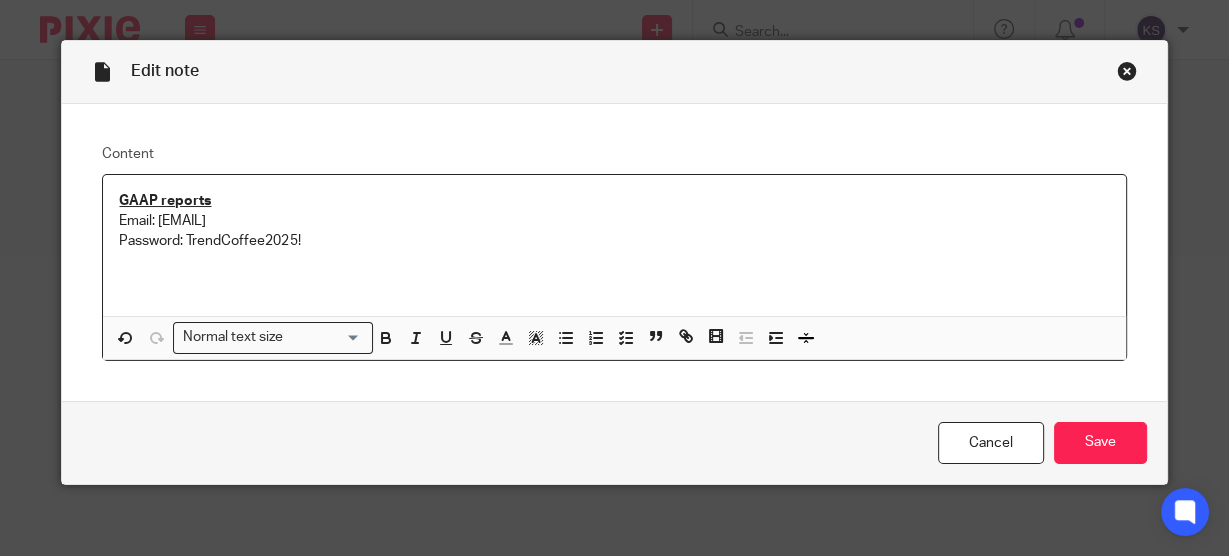 drag, startPoint x: 303, startPoint y: 218, endPoint x: 153, endPoint y: 227, distance: 150.26976 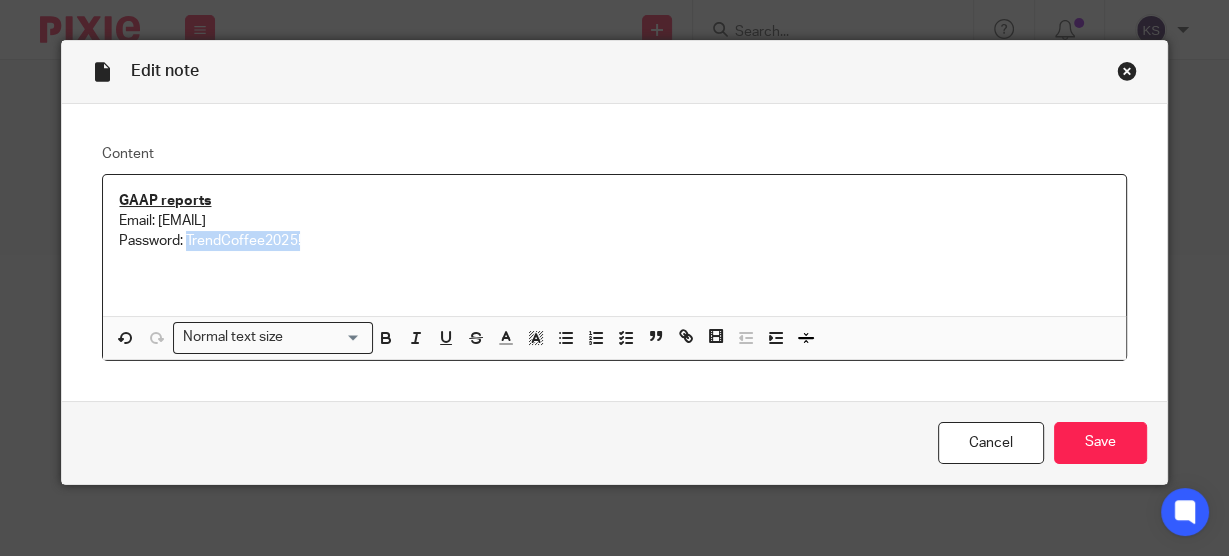 drag, startPoint x: 306, startPoint y: 244, endPoint x: 182, endPoint y: 246, distance: 124.01613 